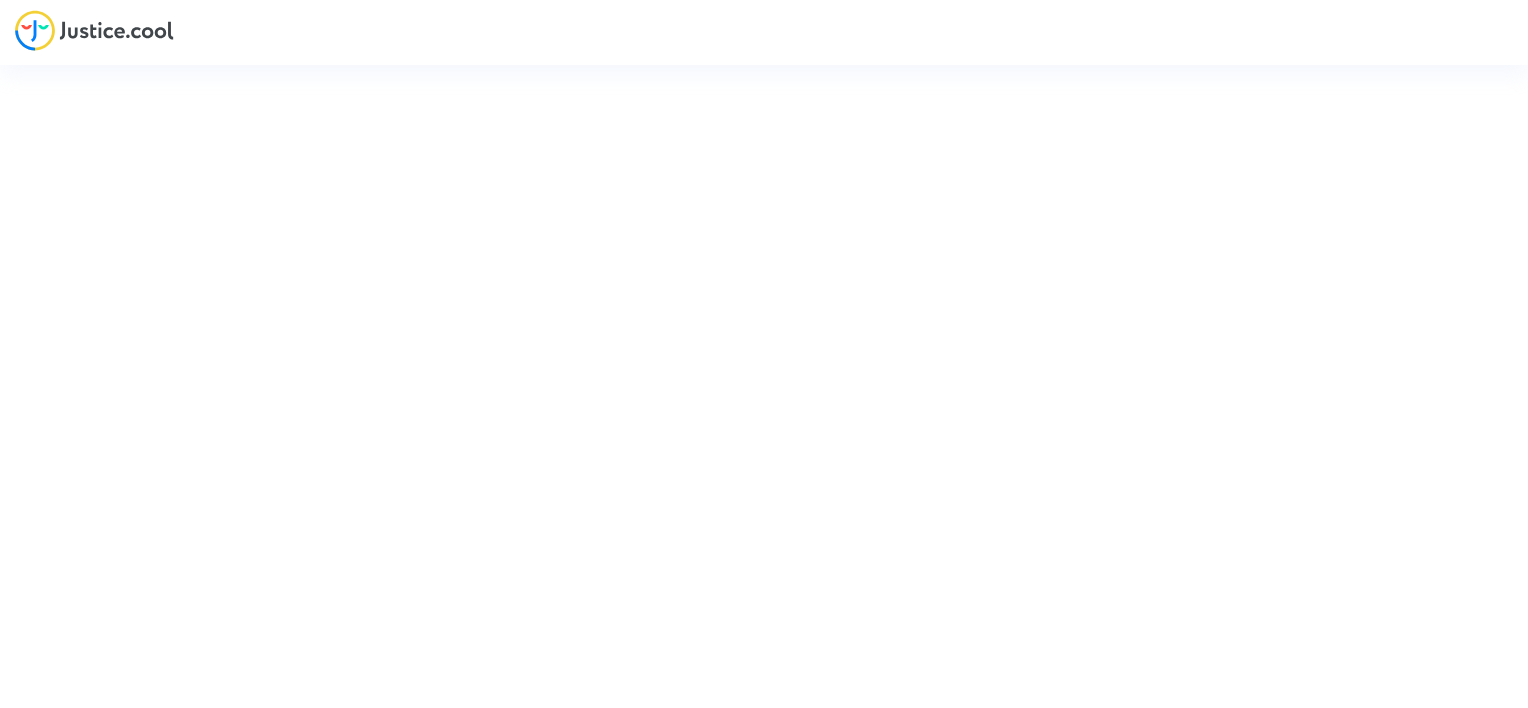 scroll, scrollTop: 0, scrollLeft: 0, axis: both 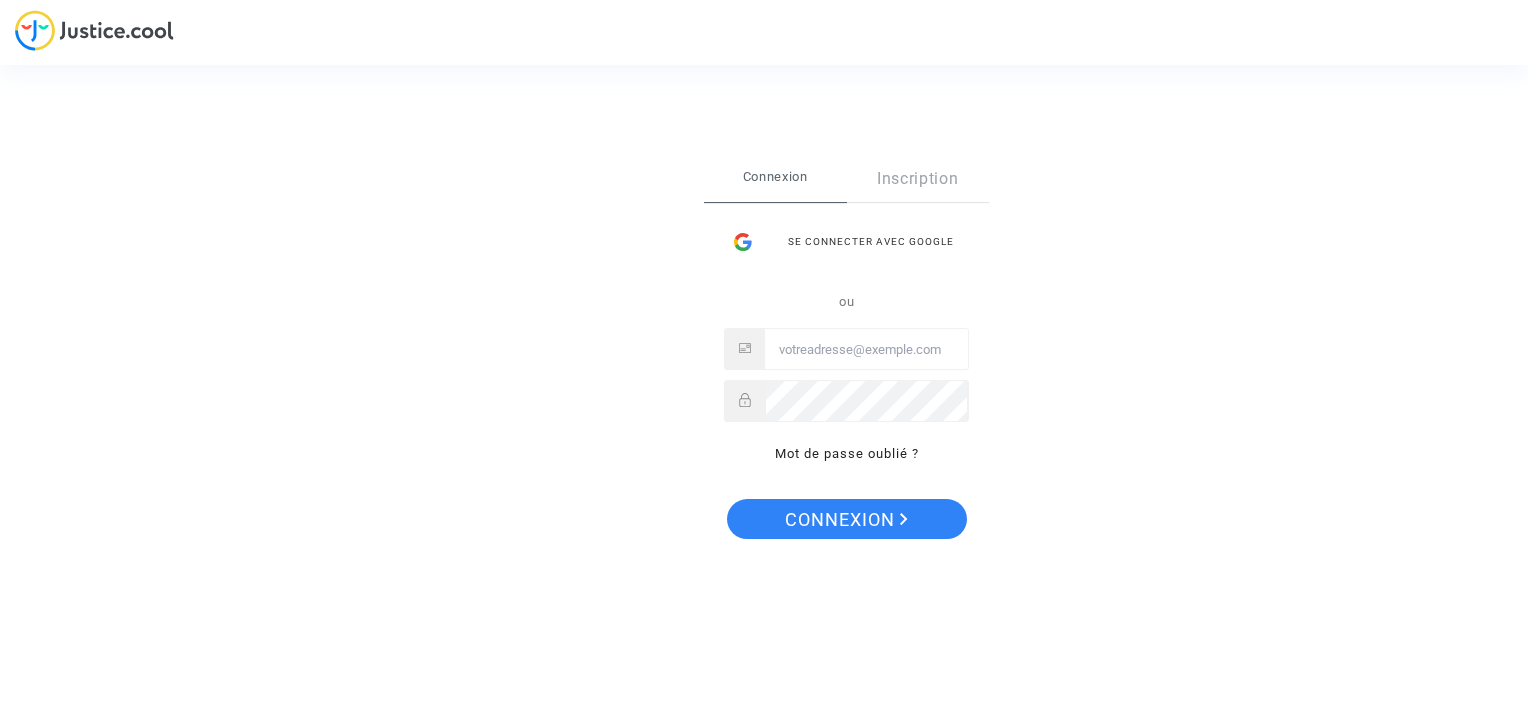 click at bounding box center (866, 350) 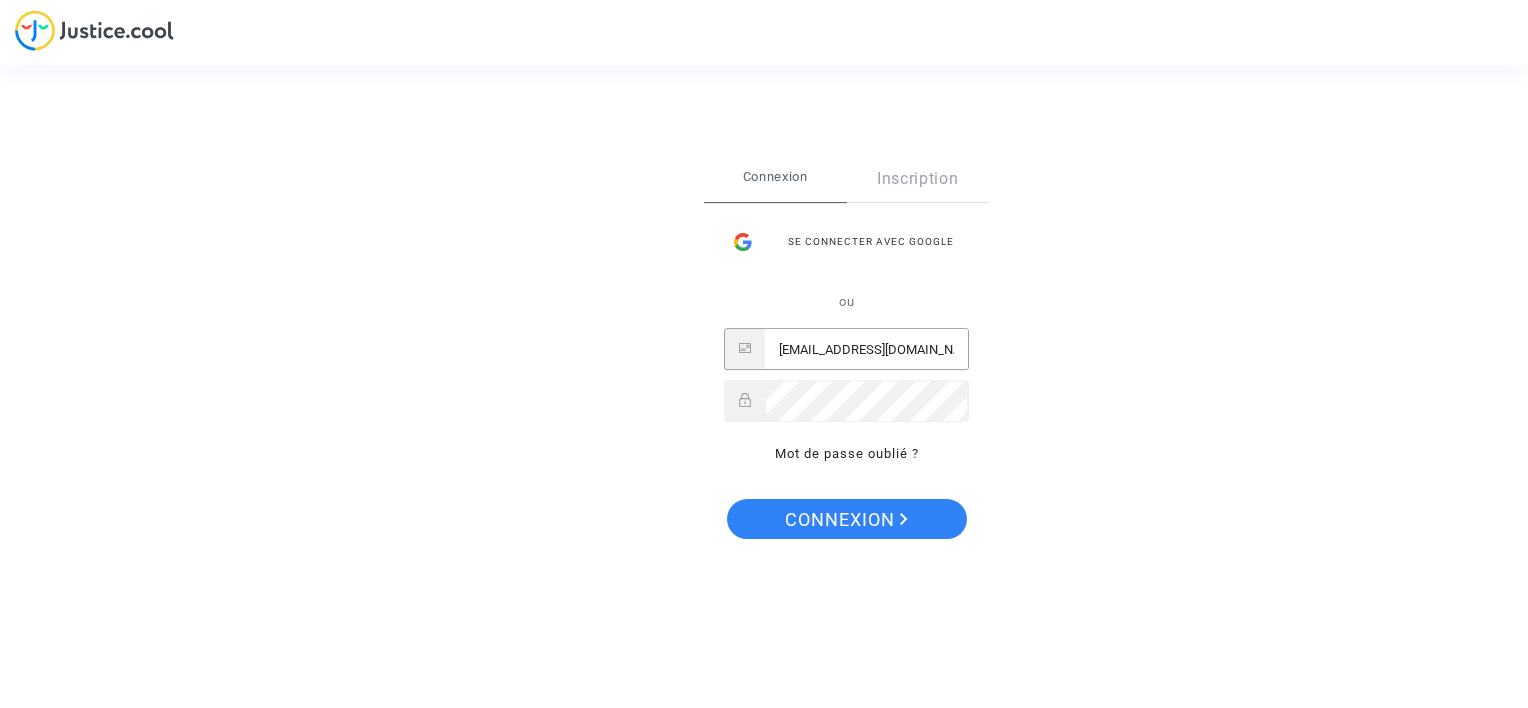 type on "[EMAIL_ADDRESS][DOMAIN_NAME]" 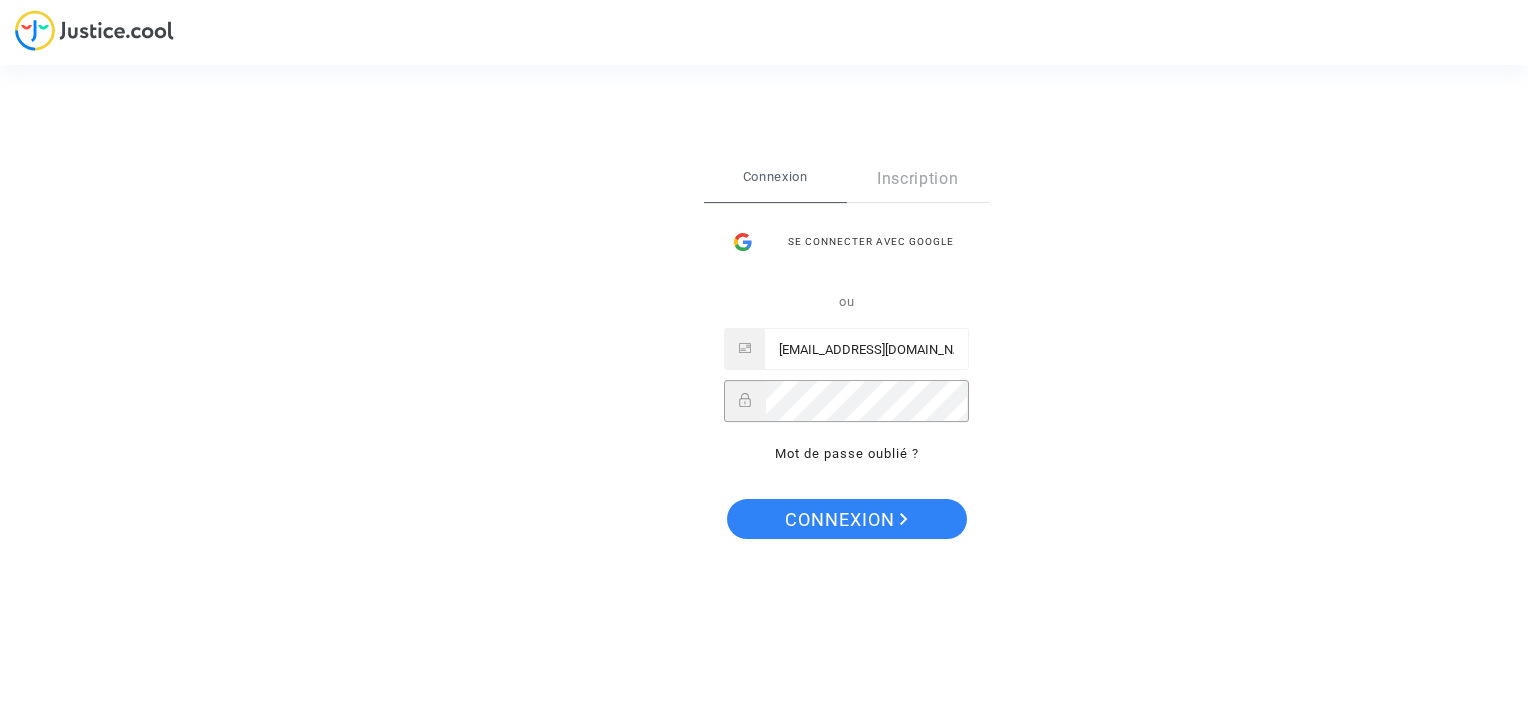 click on "Connexion" at bounding box center [847, 519] 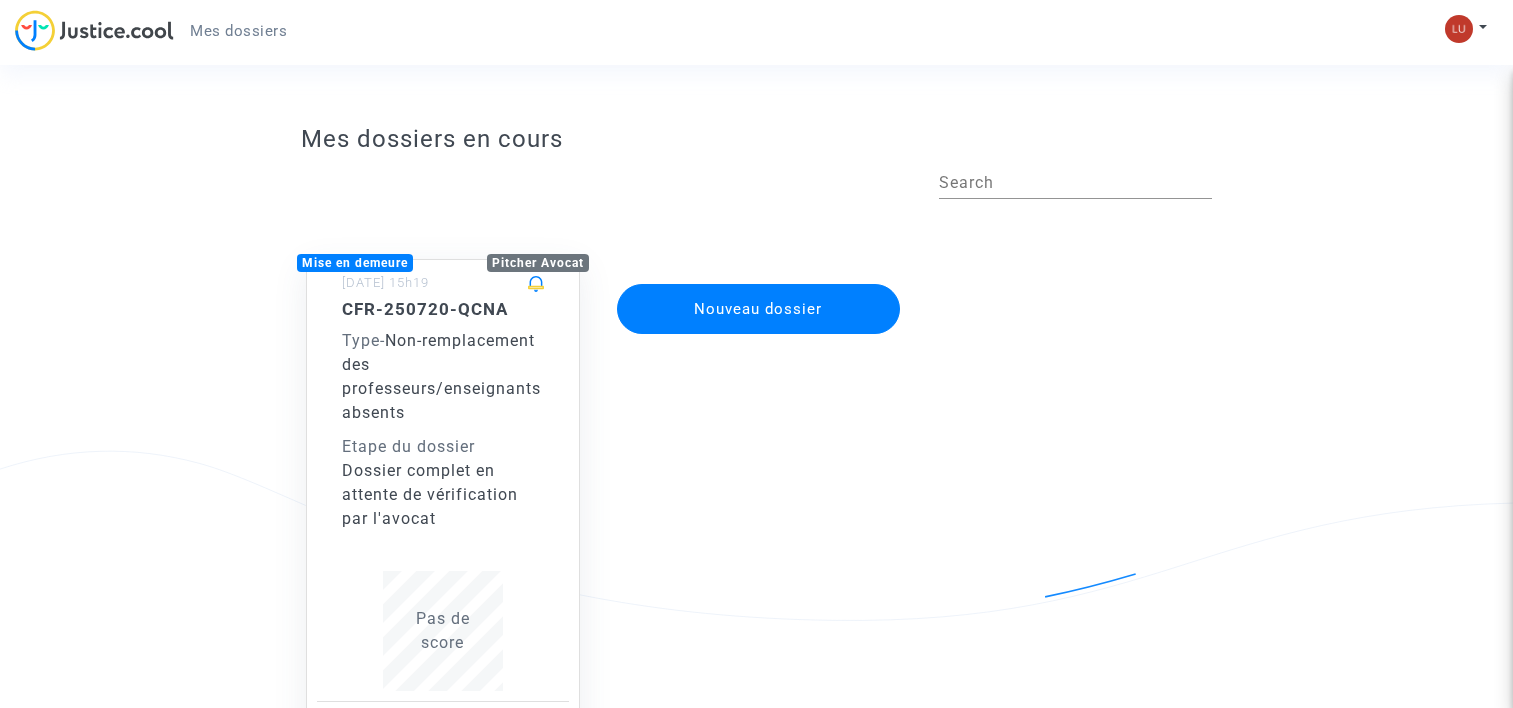 scroll, scrollTop: 0, scrollLeft: 0, axis: both 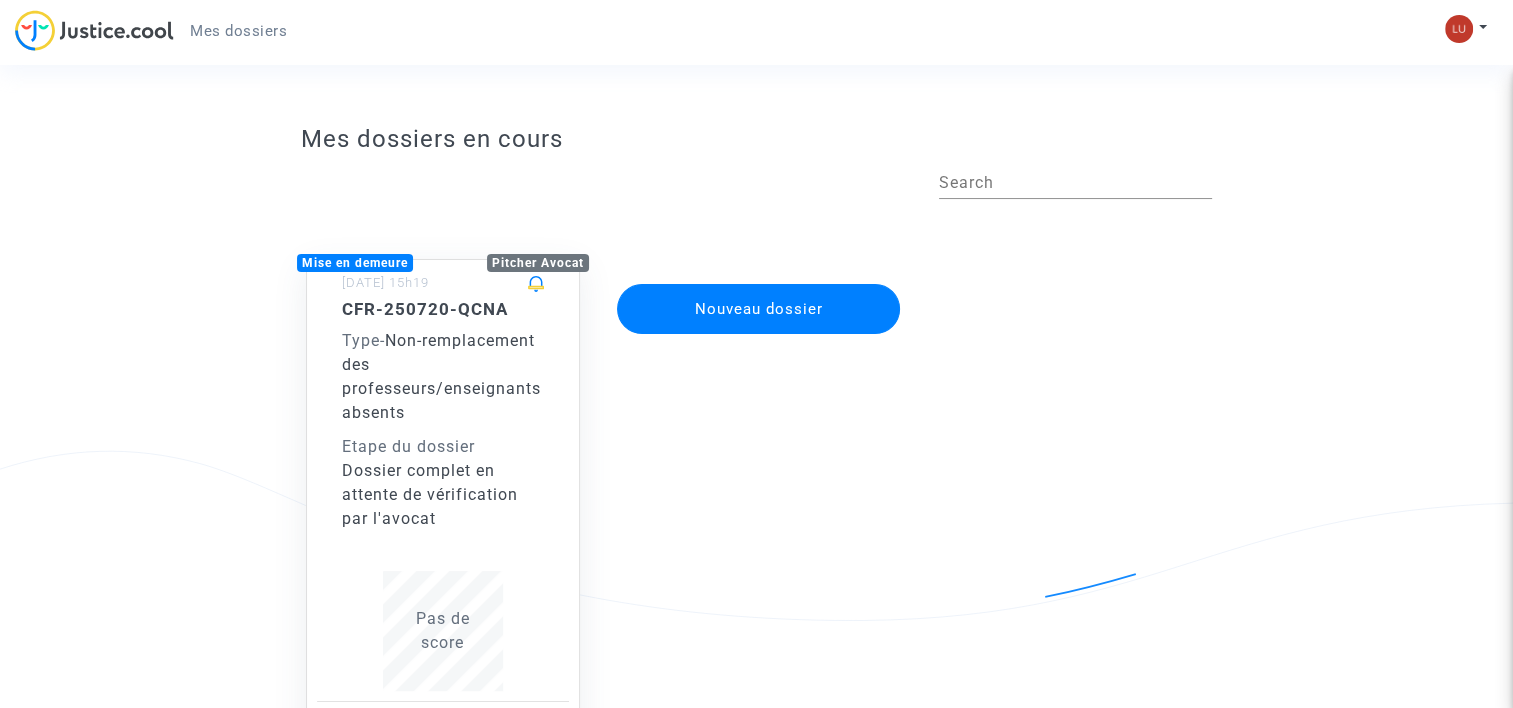 click on "Pas de  score" 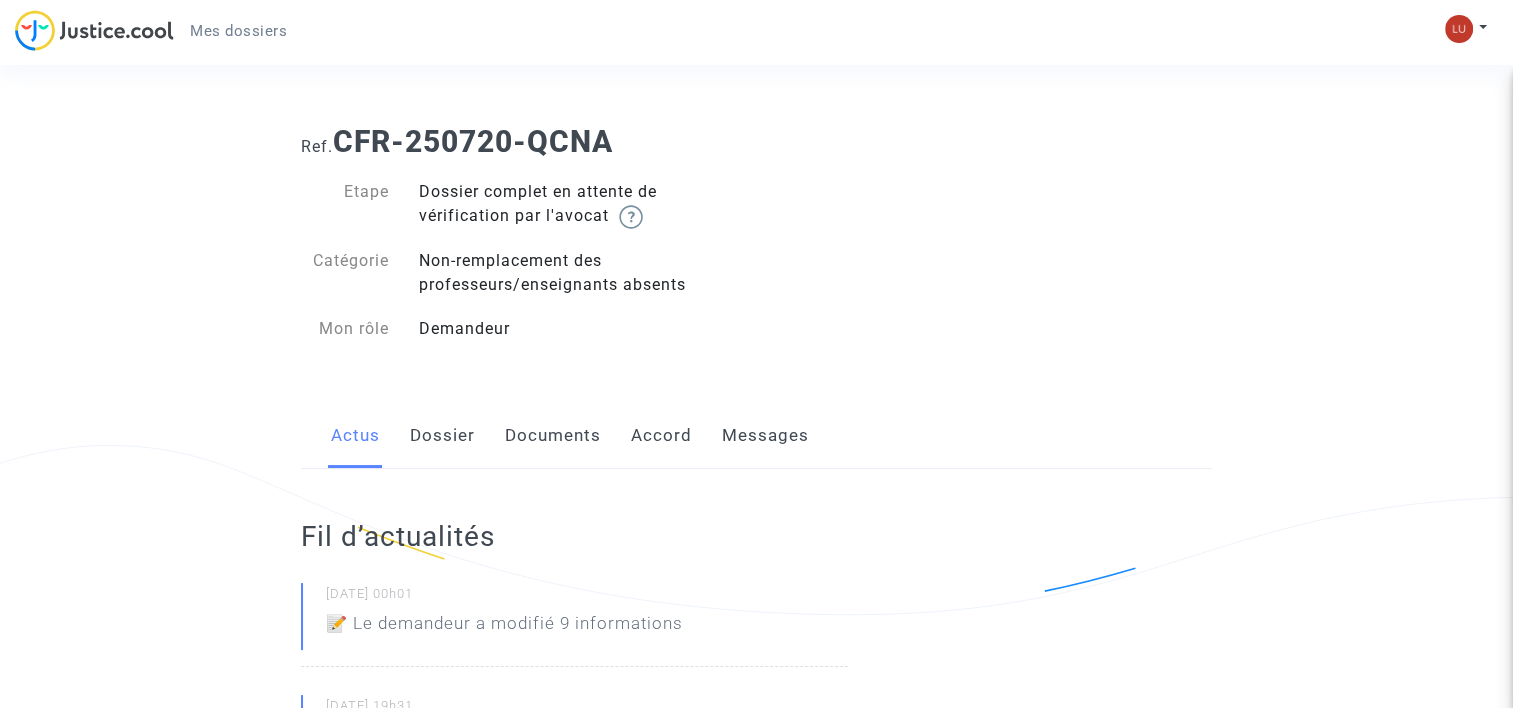 scroll, scrollTop: 0, scrollLeft: 0, axis: both 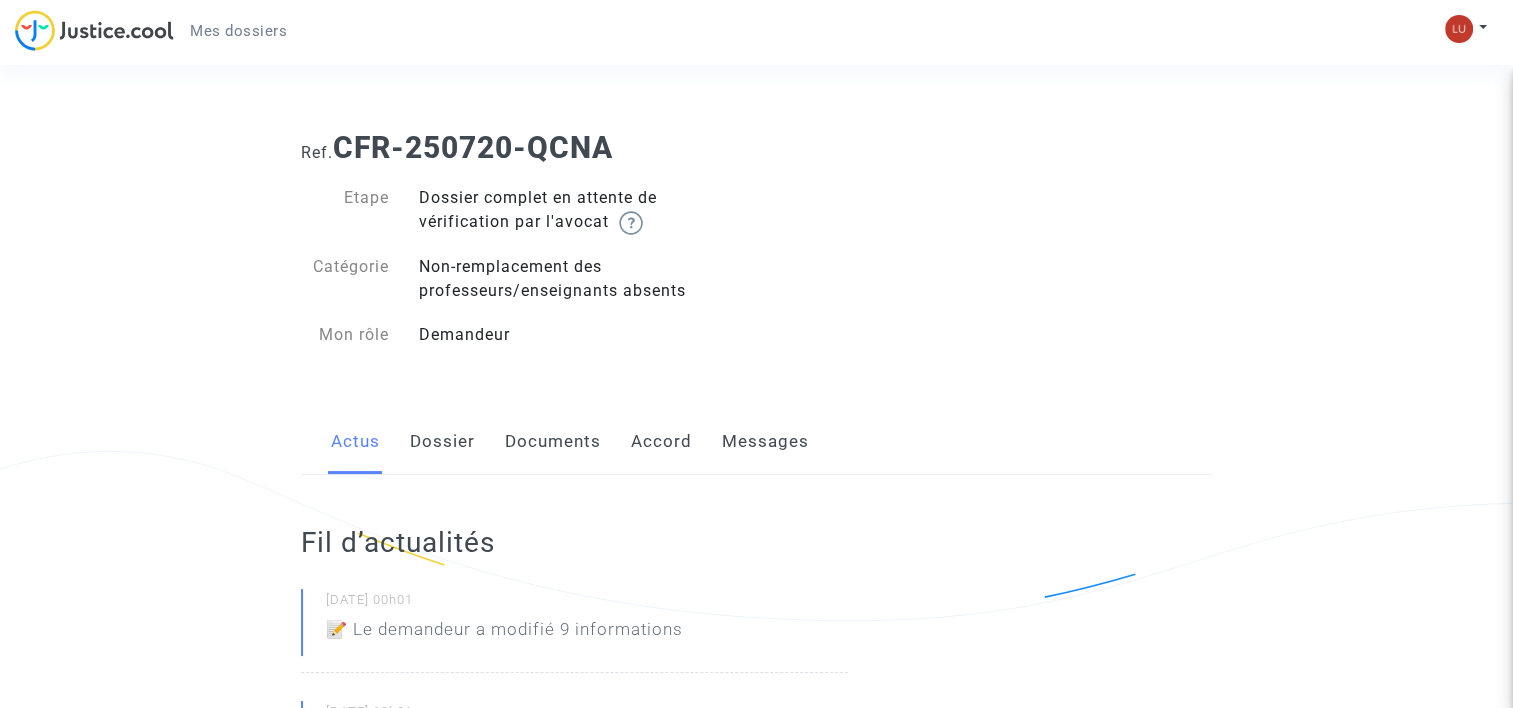 click on "Accord" 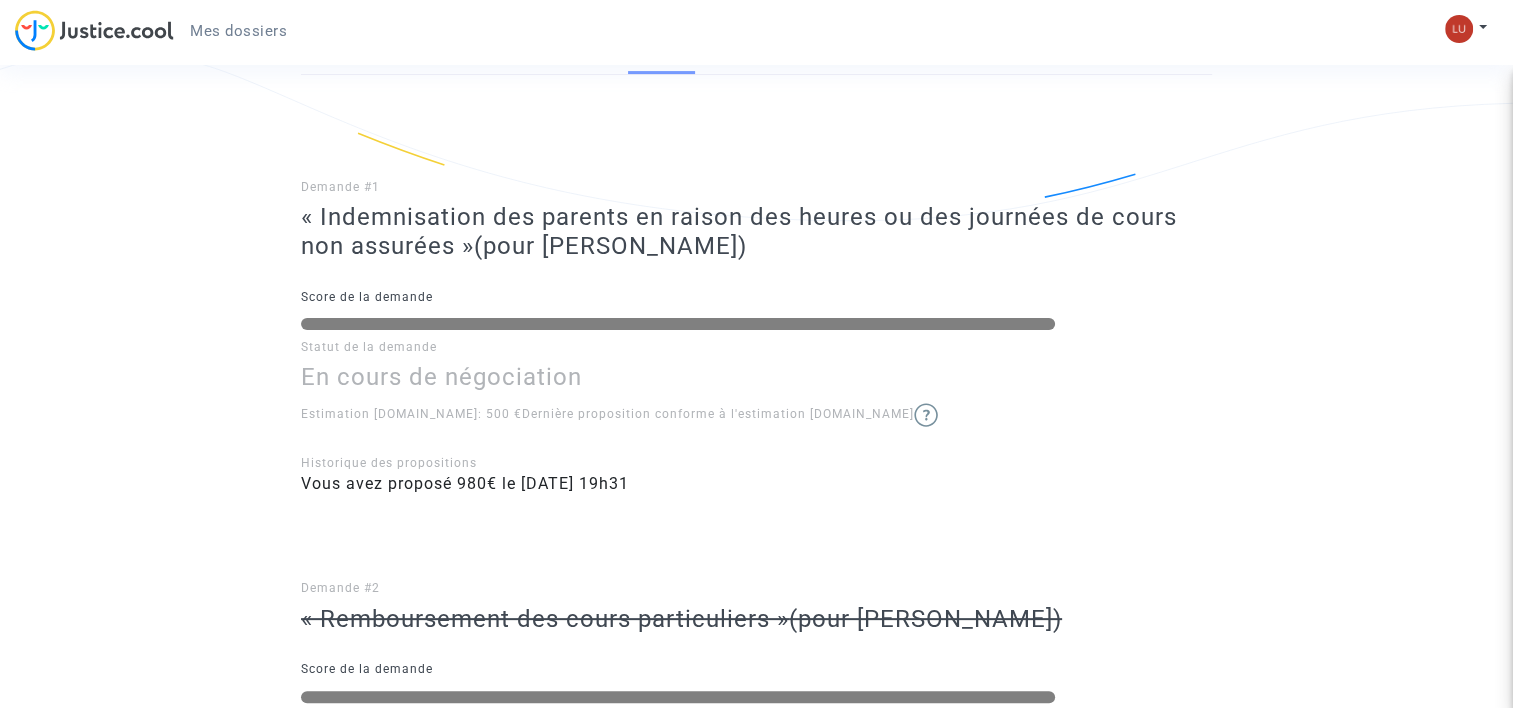 scroll, scrollTop: 440, scrollLeft: 0, axis: vertical 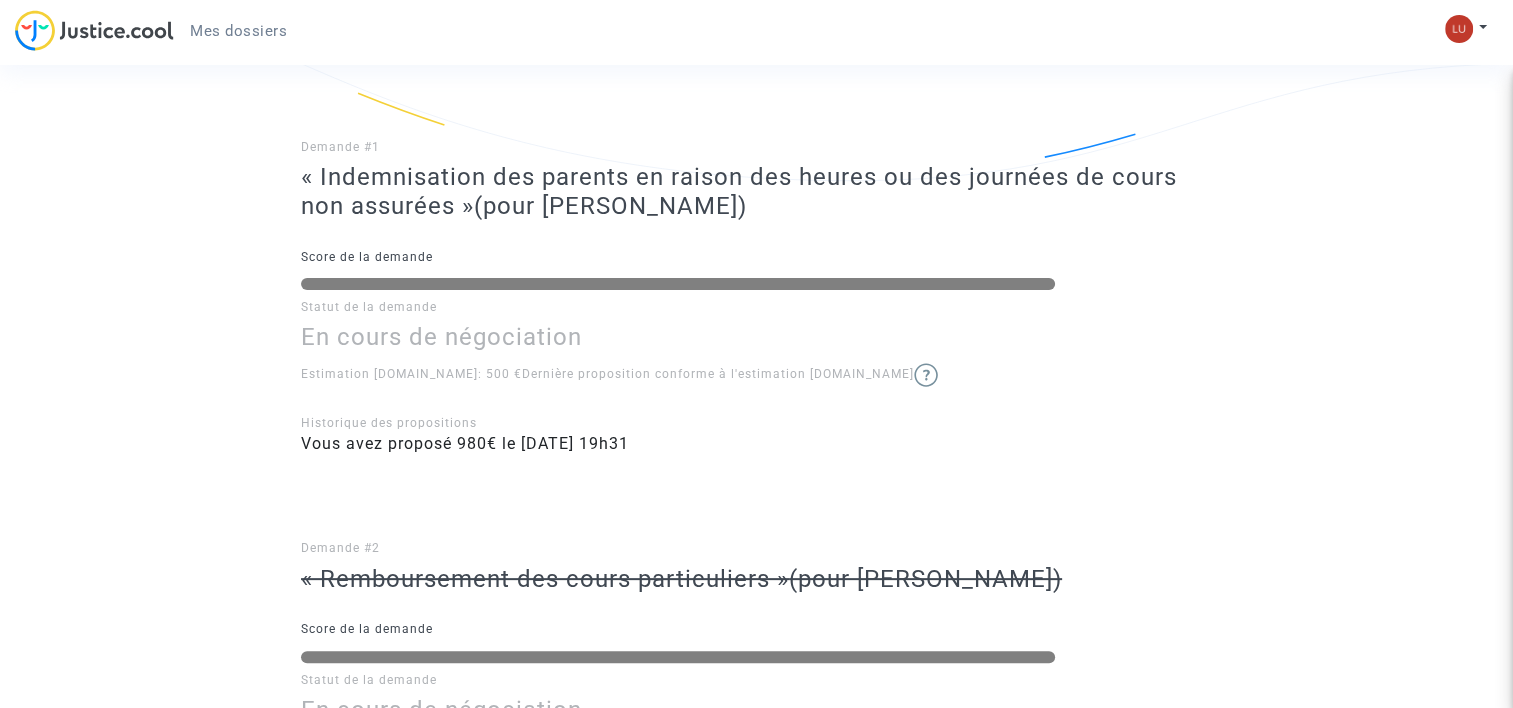 click 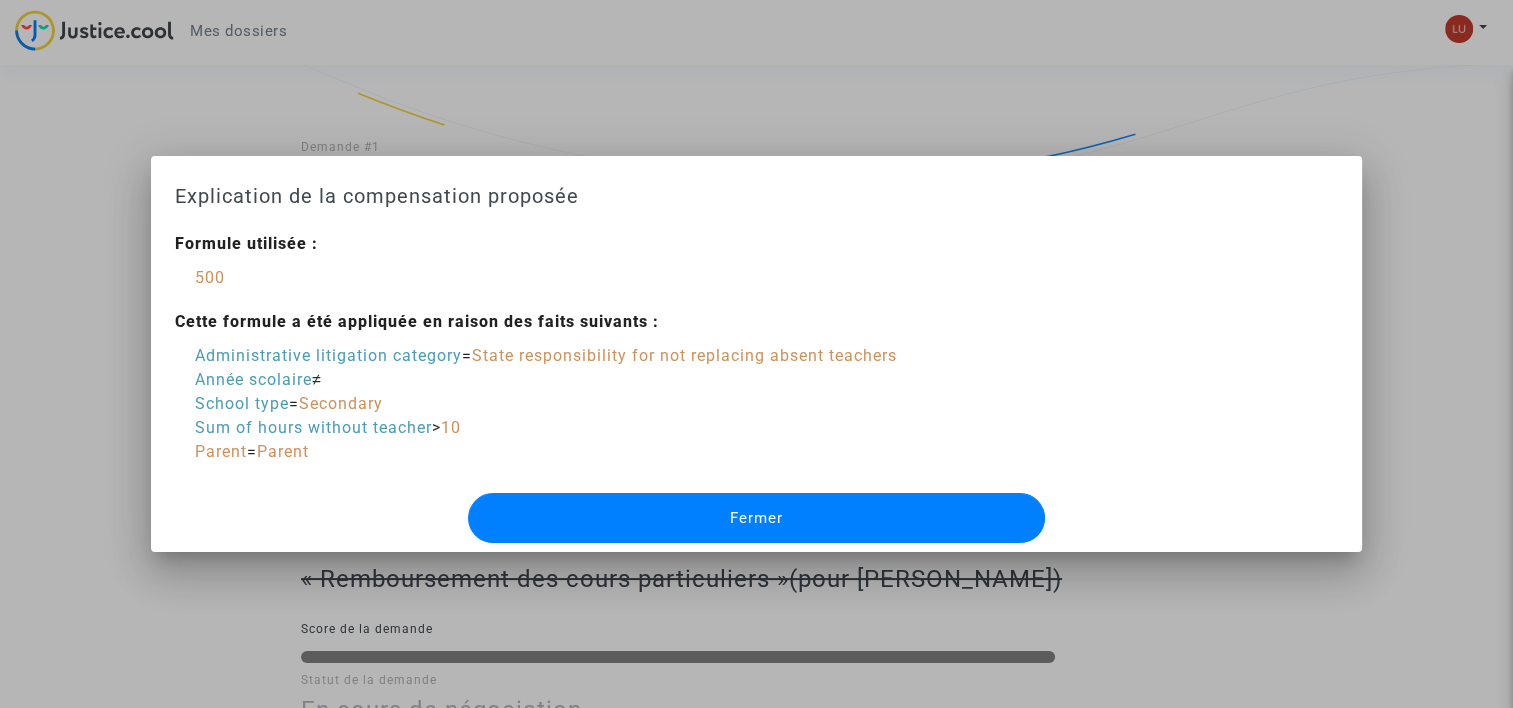 scroll, scrollTop: 0, scrollLeft: 0, axis: both 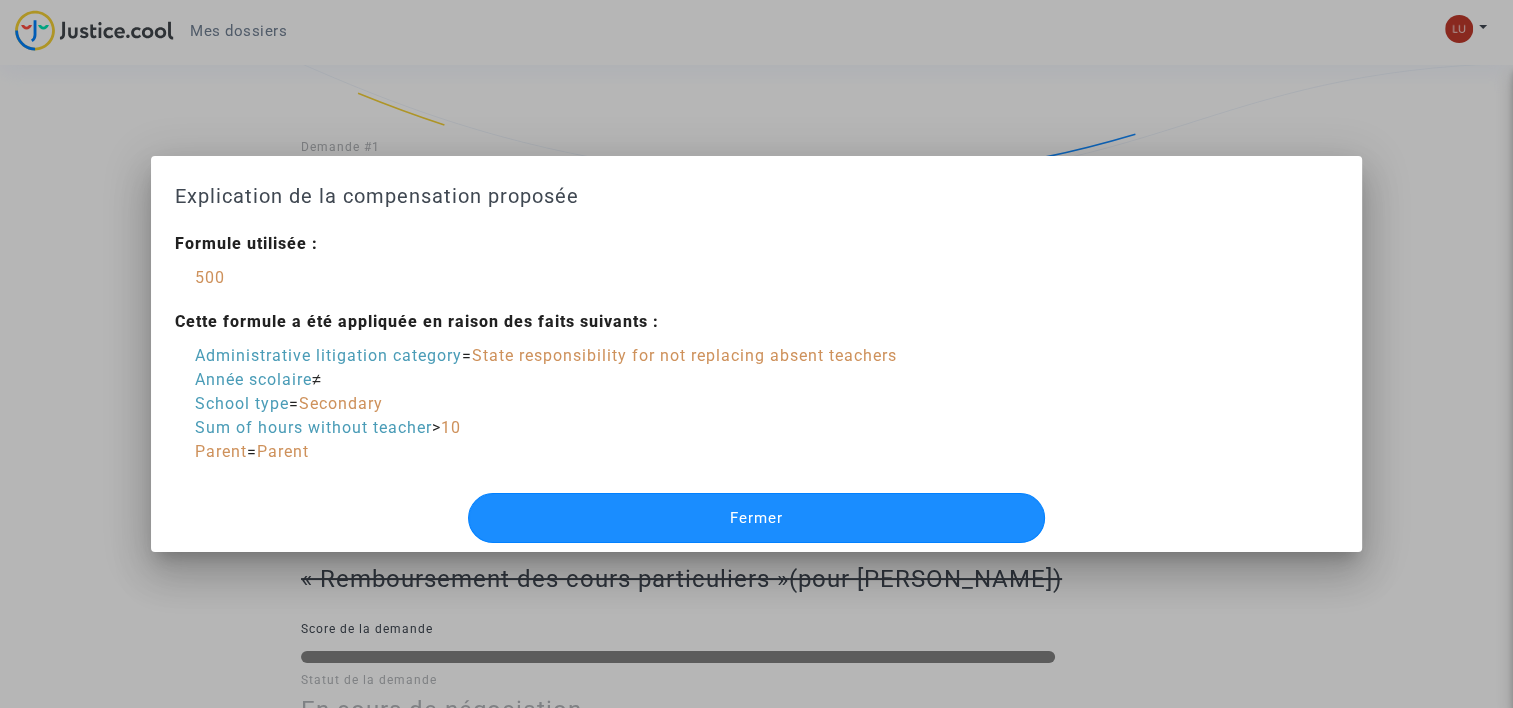 click on "Fermer" at bounding box center [756, 518] 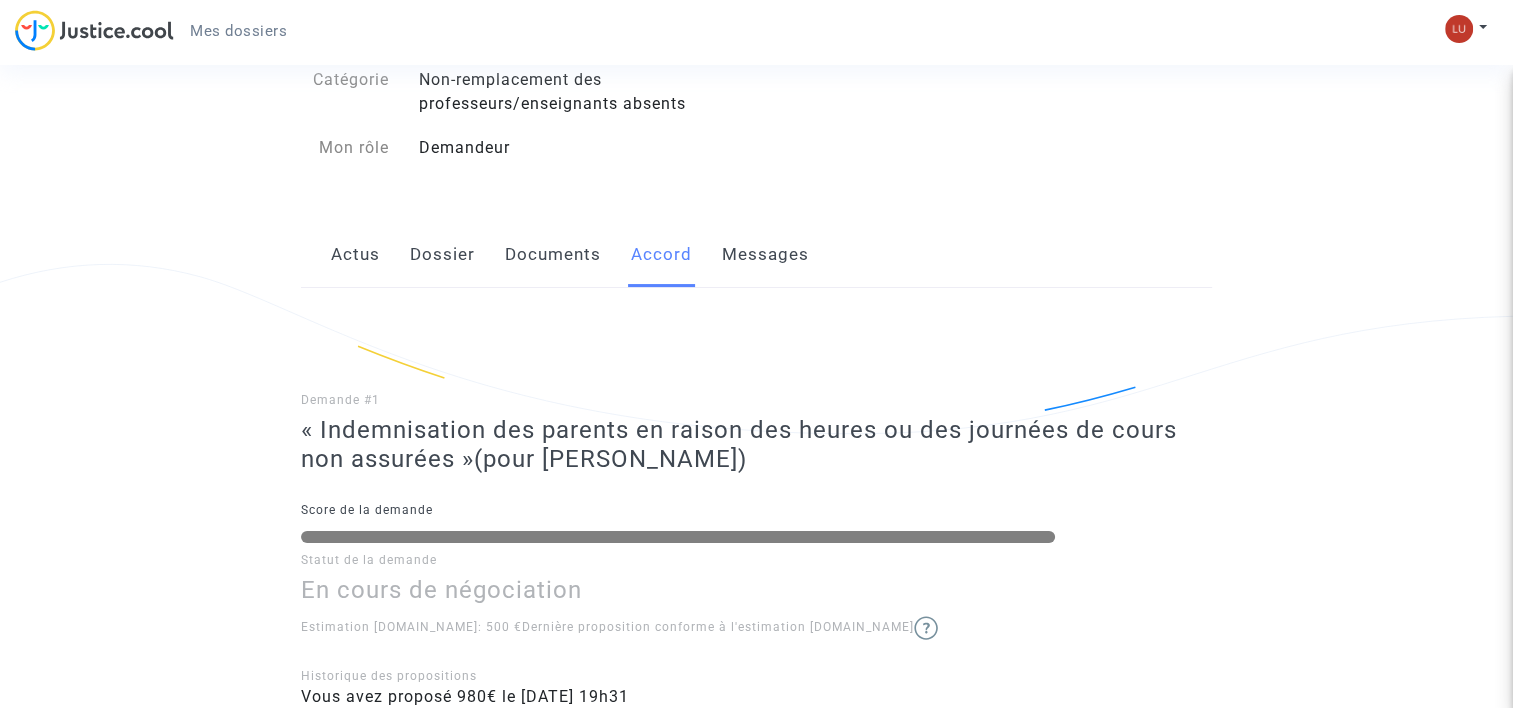 scroll, scrollTop: 0, scrollLeft: 0, axis: both 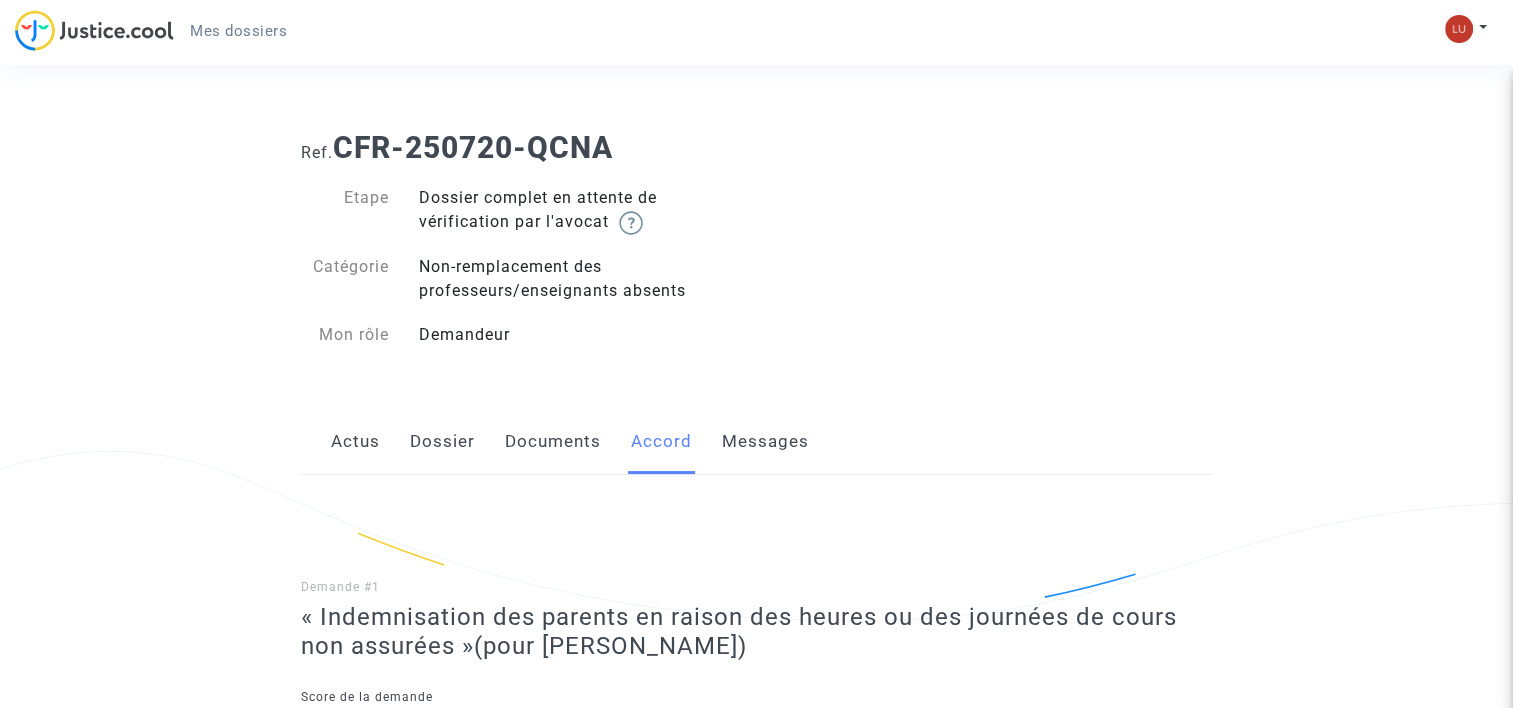 click on "Documents" 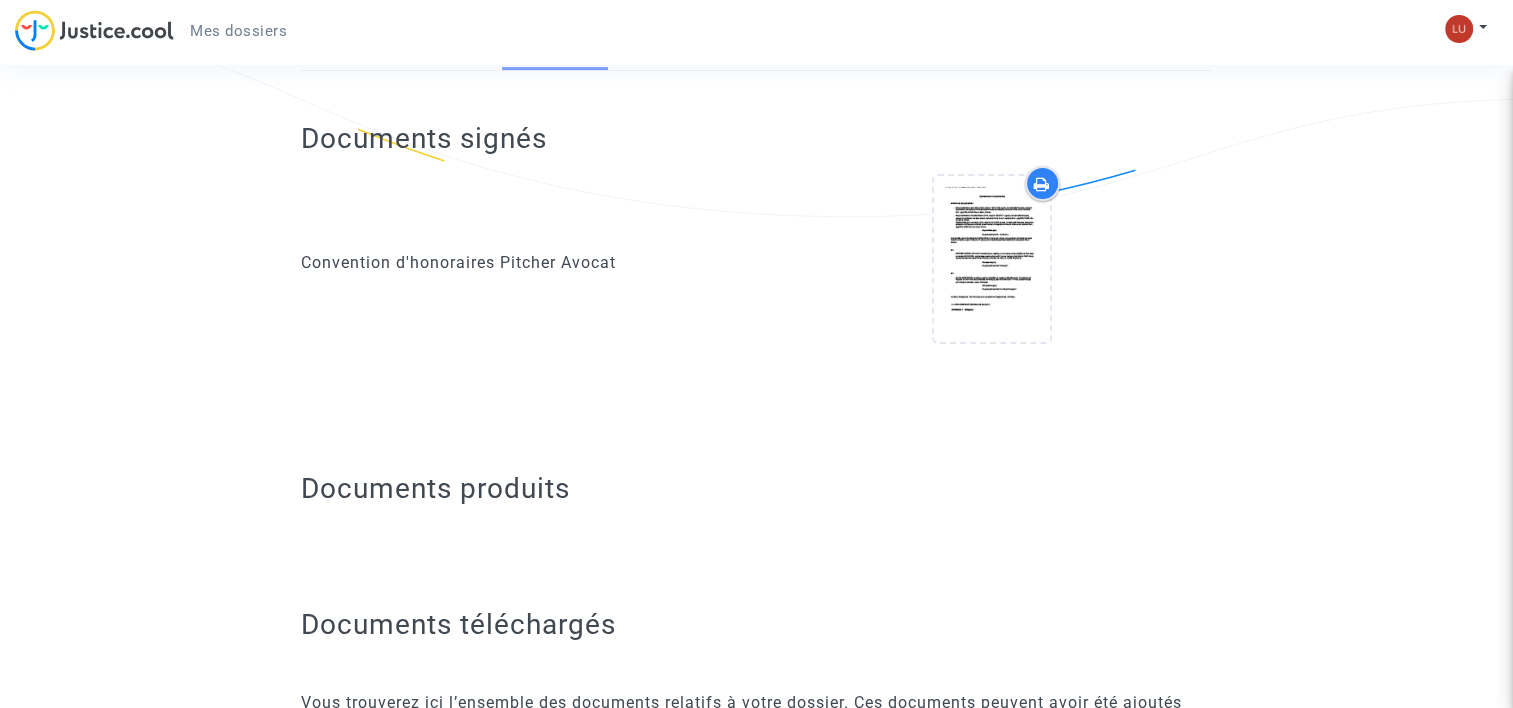 scroll, scrollTop: 369, scrollLeft: 0, axis: vertical 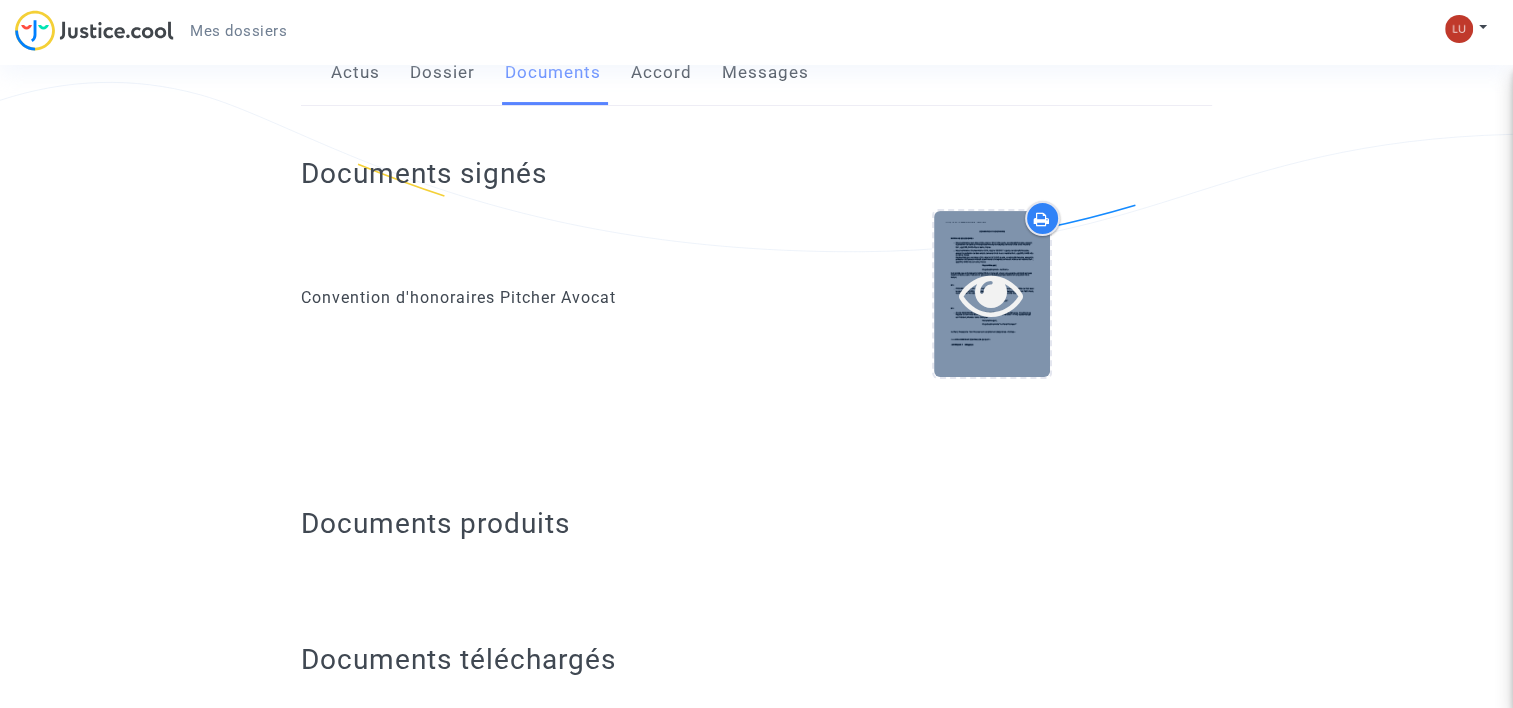 click at bounding box center (991, 294) 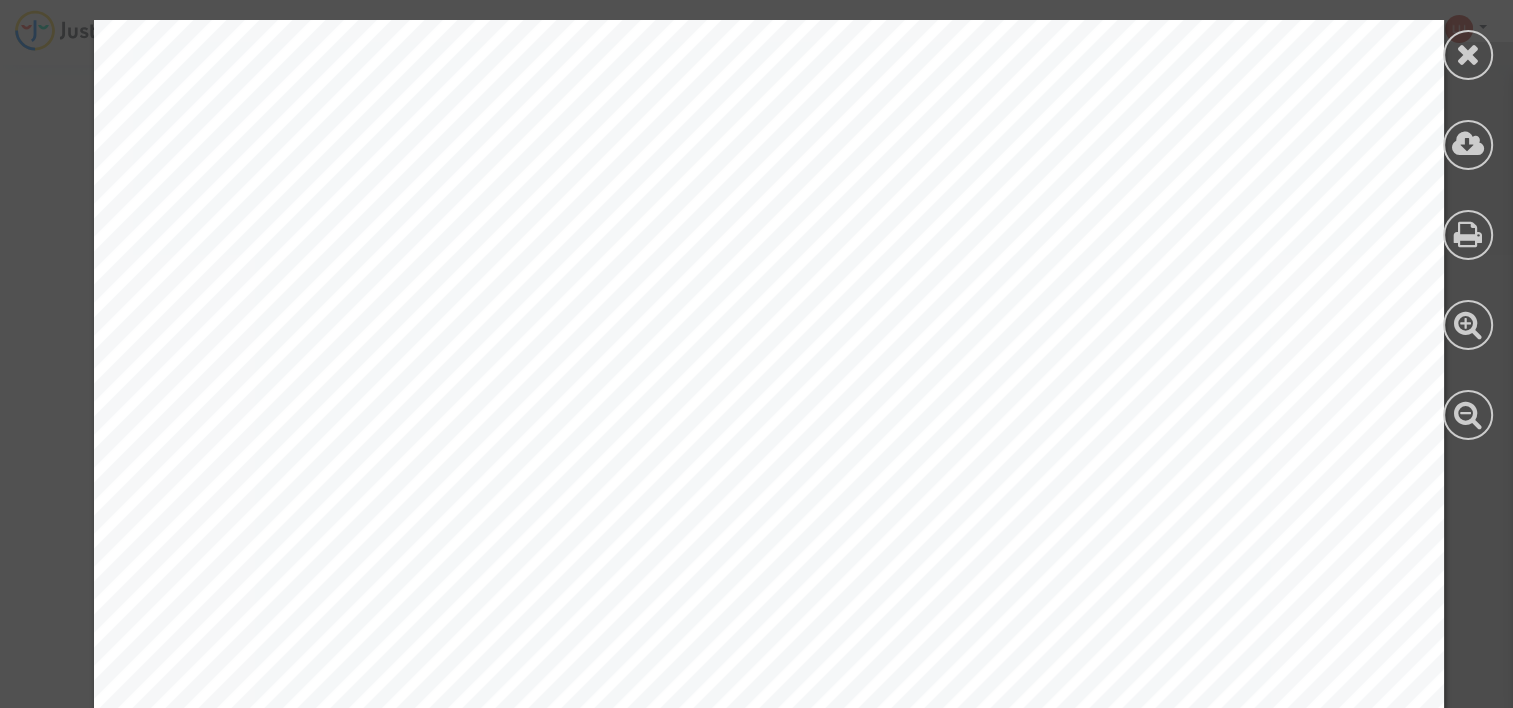 scroll, scrollTop: 449, scrollLeft: 0, axis: vertical 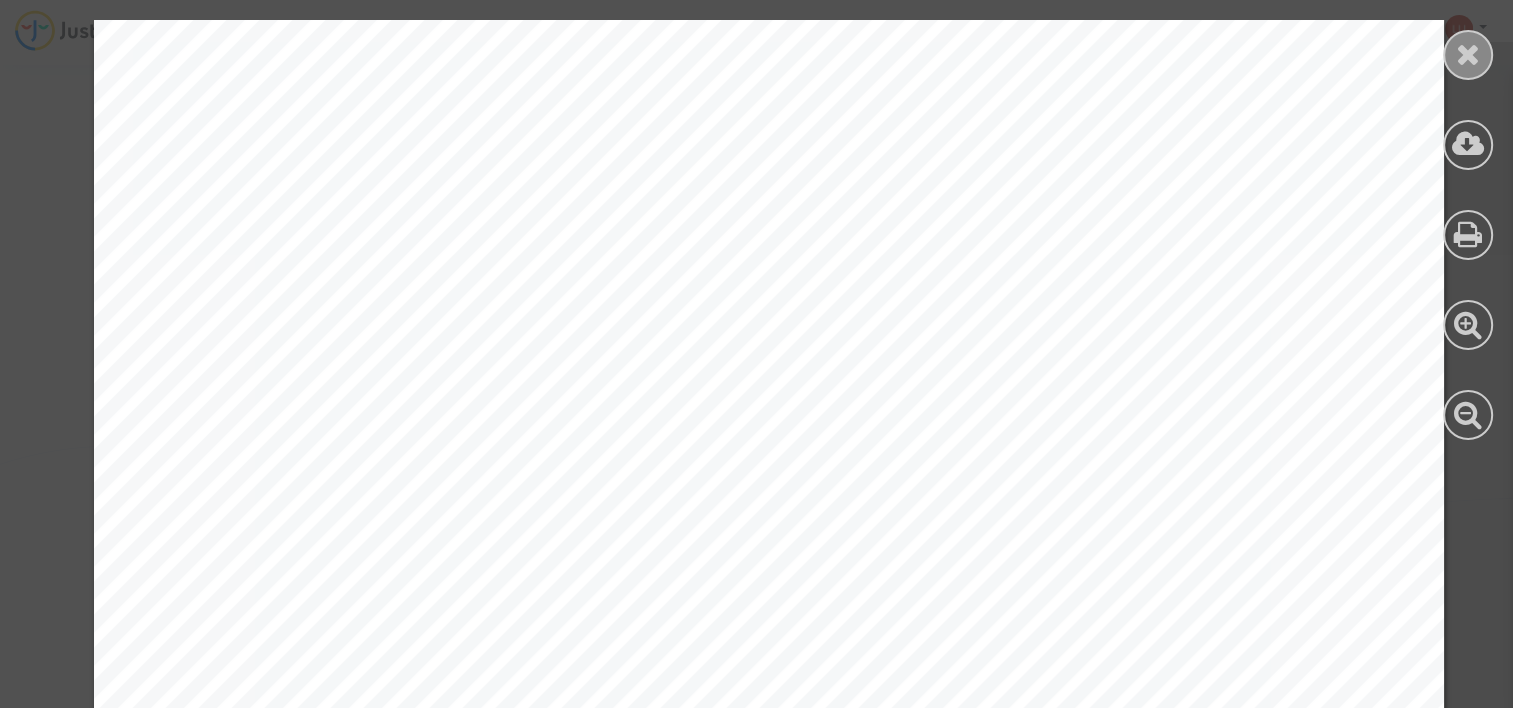 click at bounding box center (1468, 55) 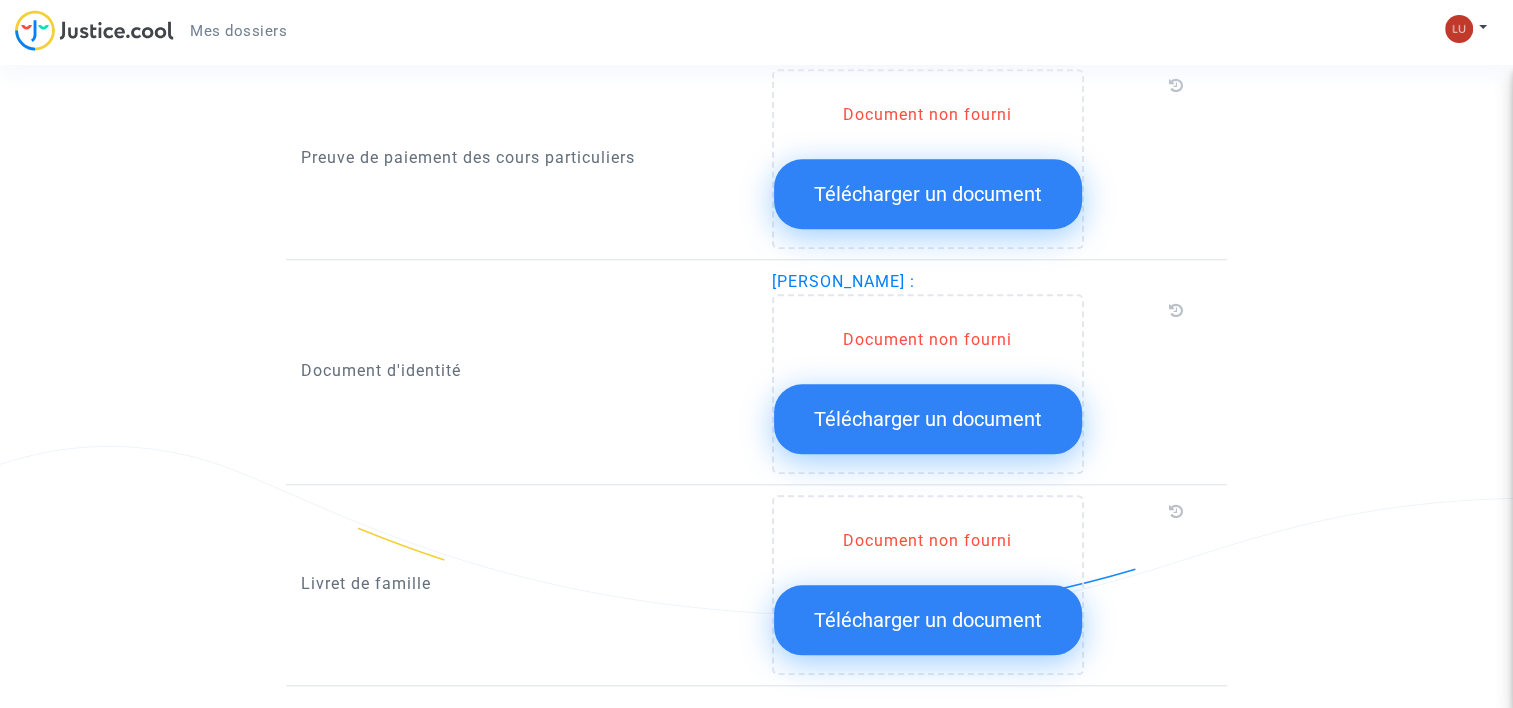click on "Document d'identité" 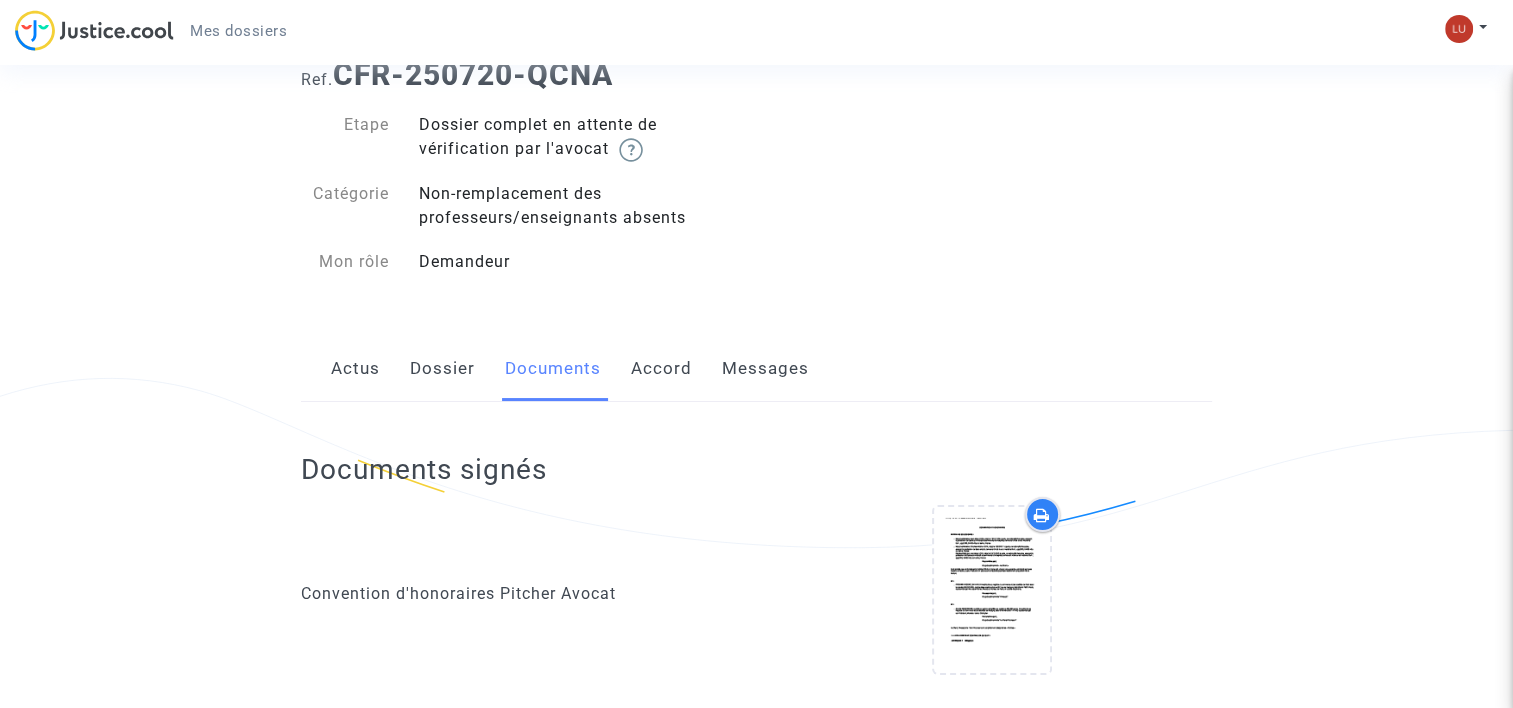 scroll, scrollTop: 48, scrollLeft: 0, axis: vertical 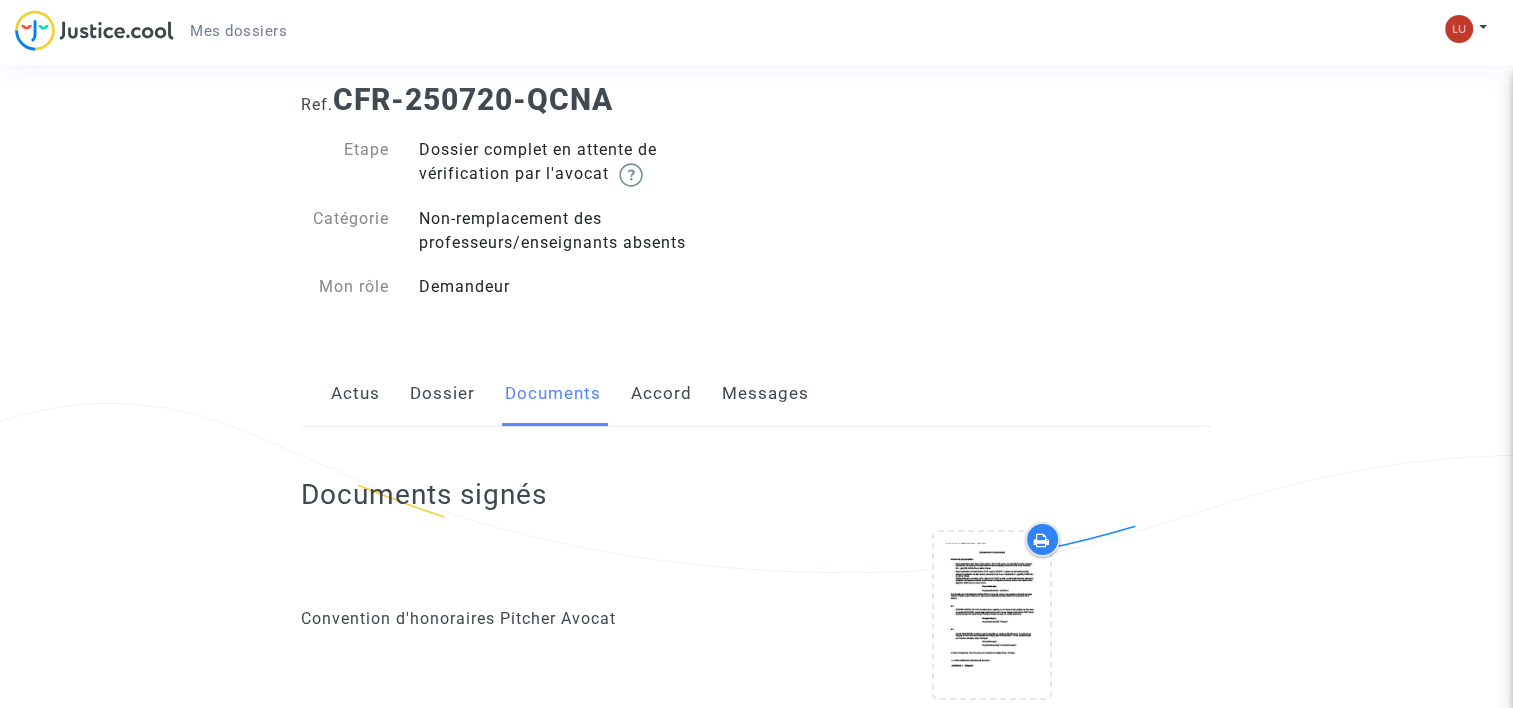 click on "Dossier" 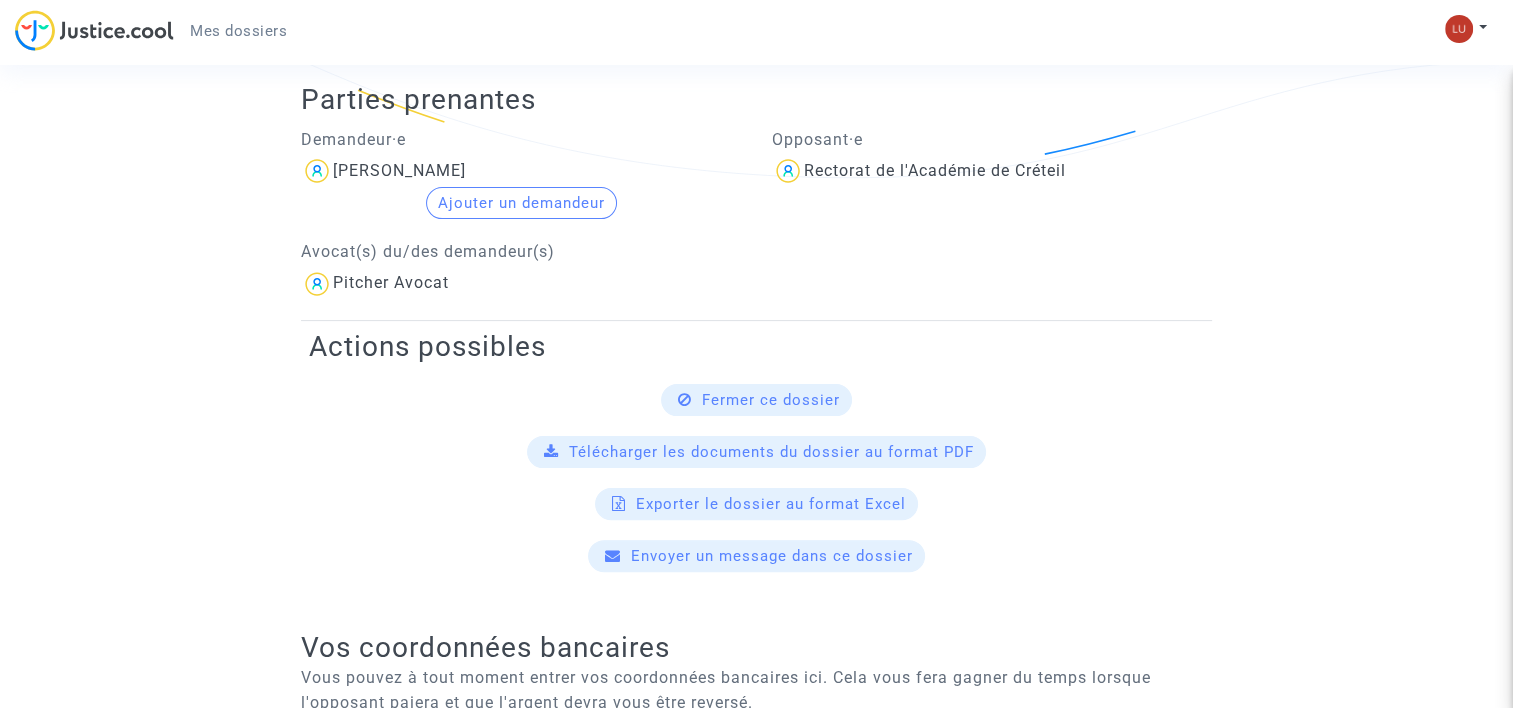 scroll, scrollTop: 520, scrollLeft: 0, axis: vertical 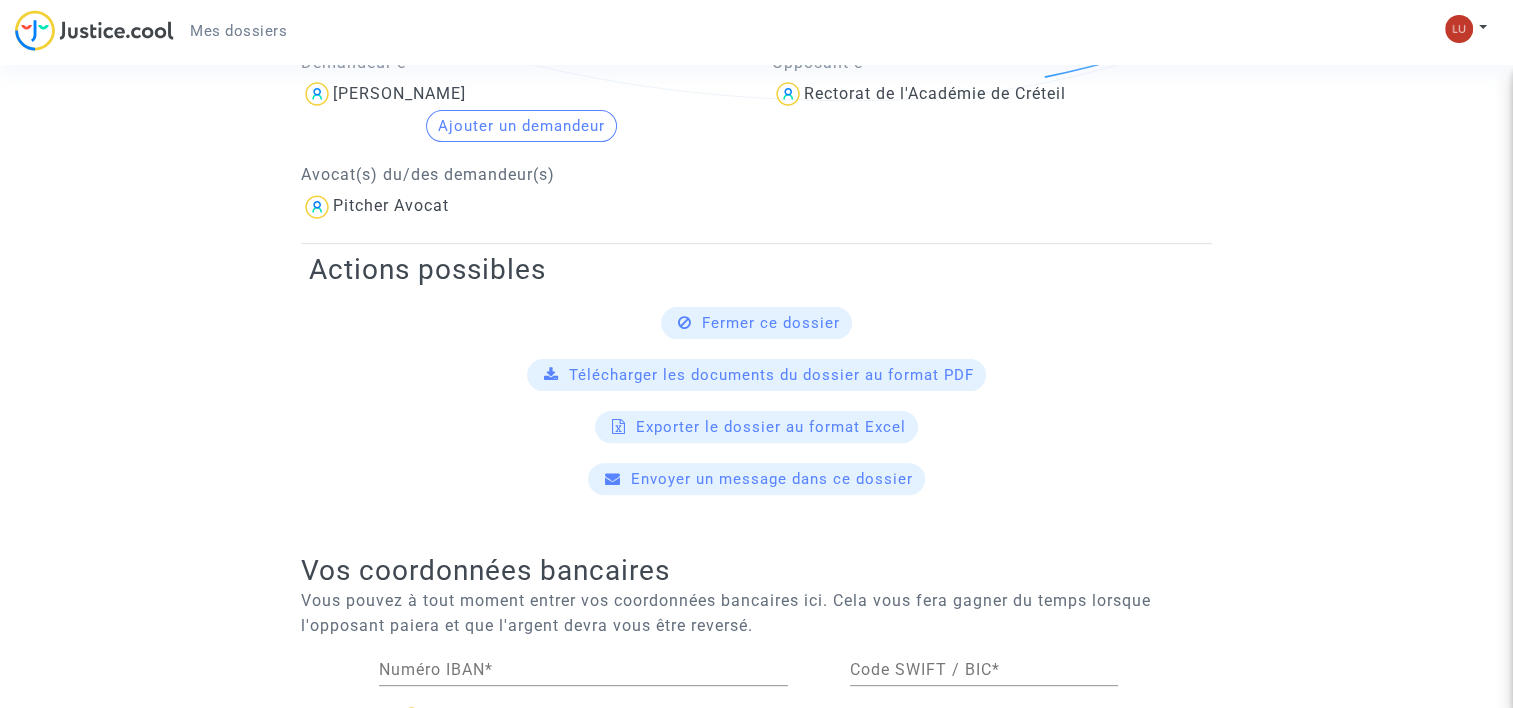 click on "Fermer ce dossier" 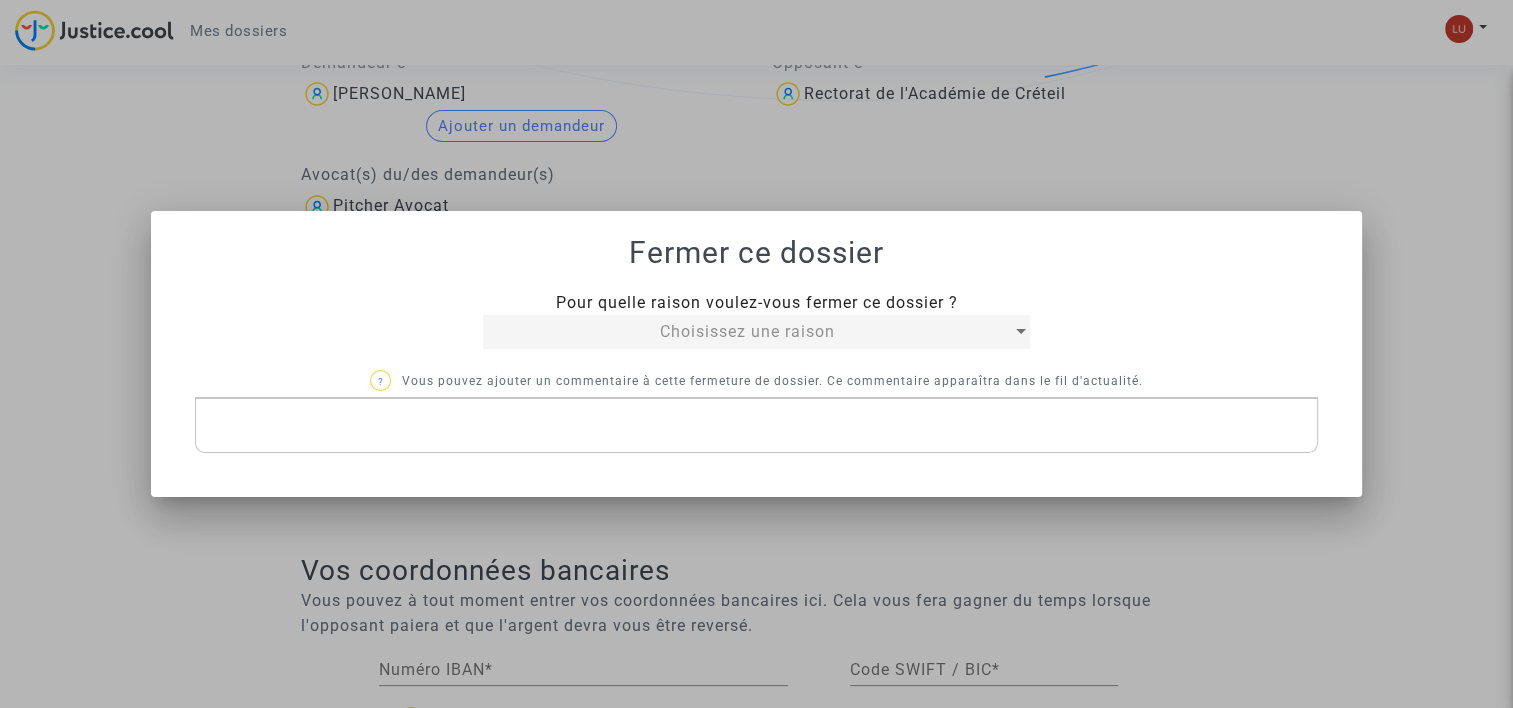 click on "Choisissez une raison" at bounding box center (747, 331) 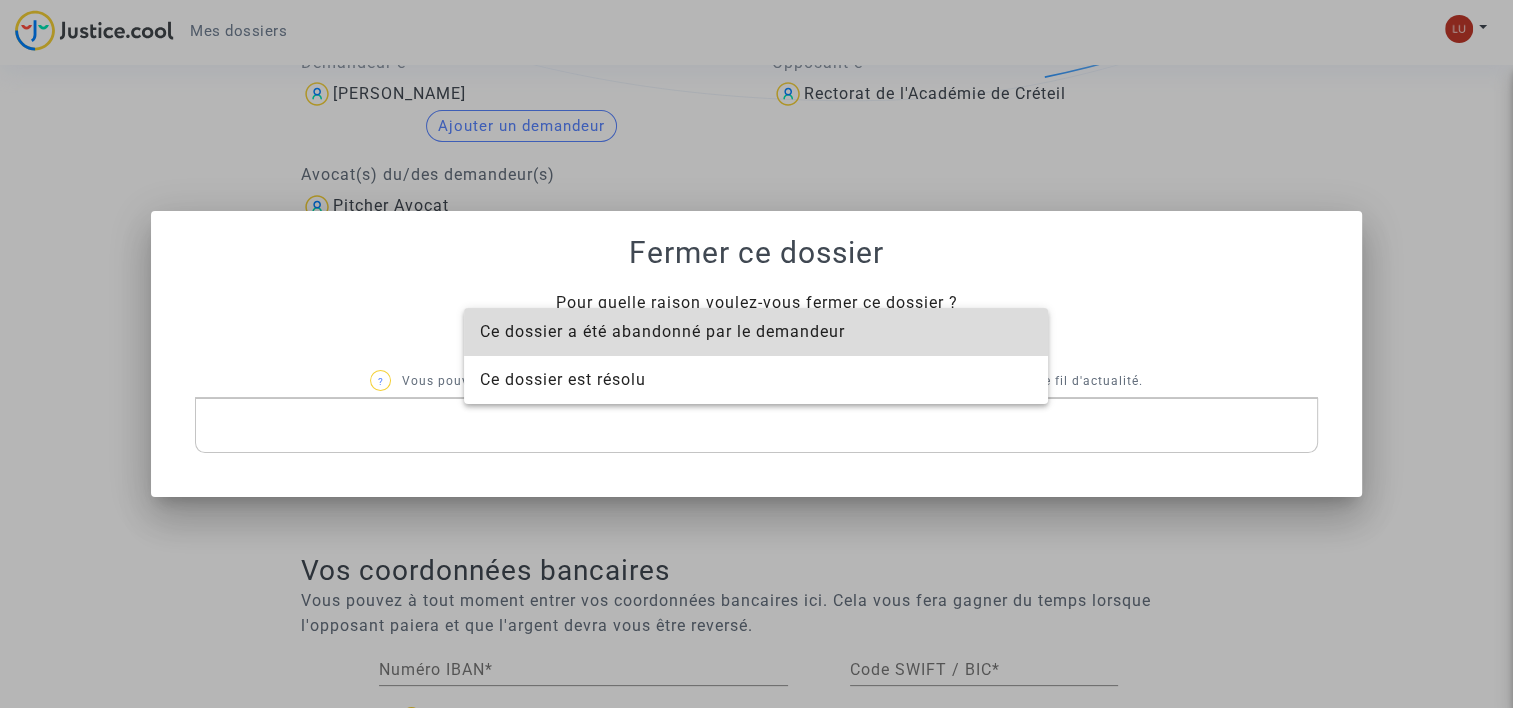 click on "Ce dossier a été abandonné par le demandeur" at bounding box center (662, 331) 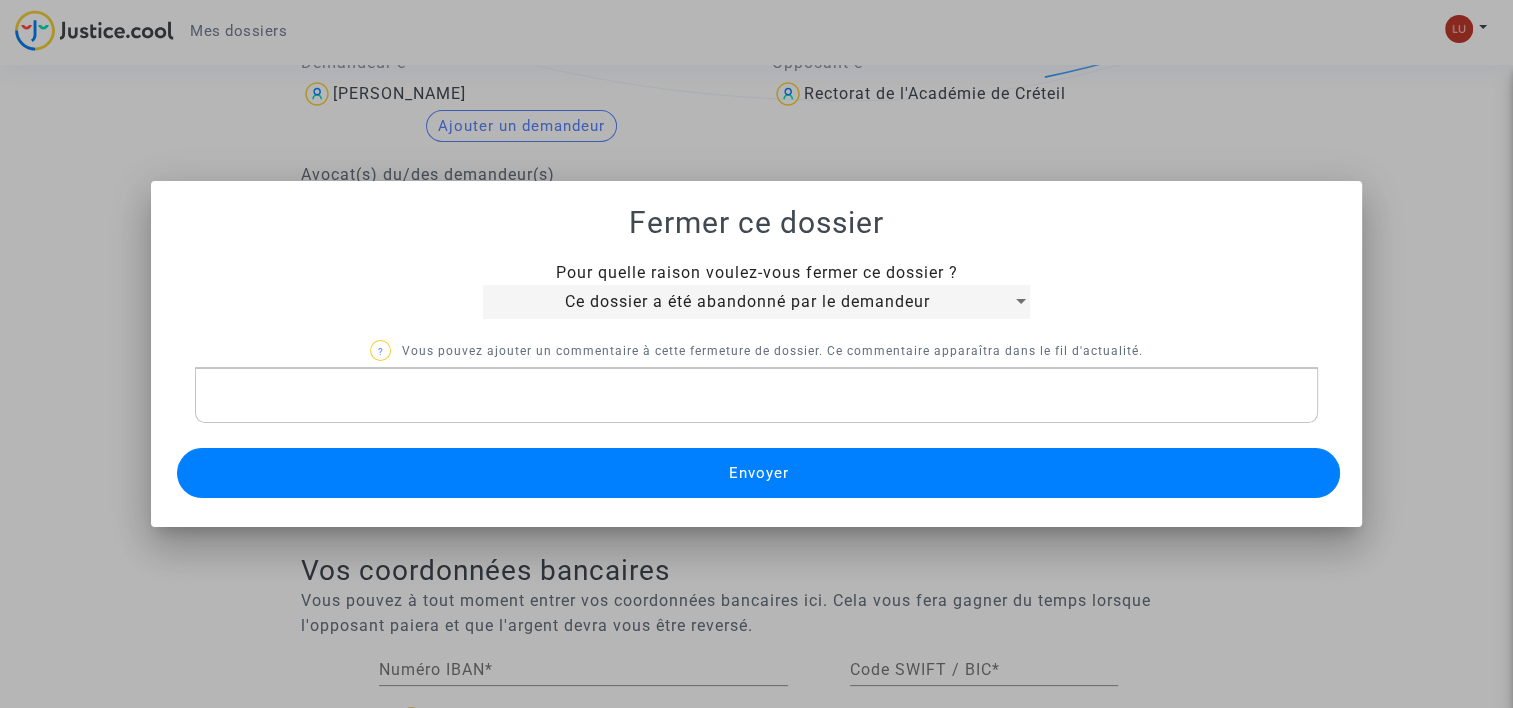 click on "Envoyer" at bounding box center [758, 473] 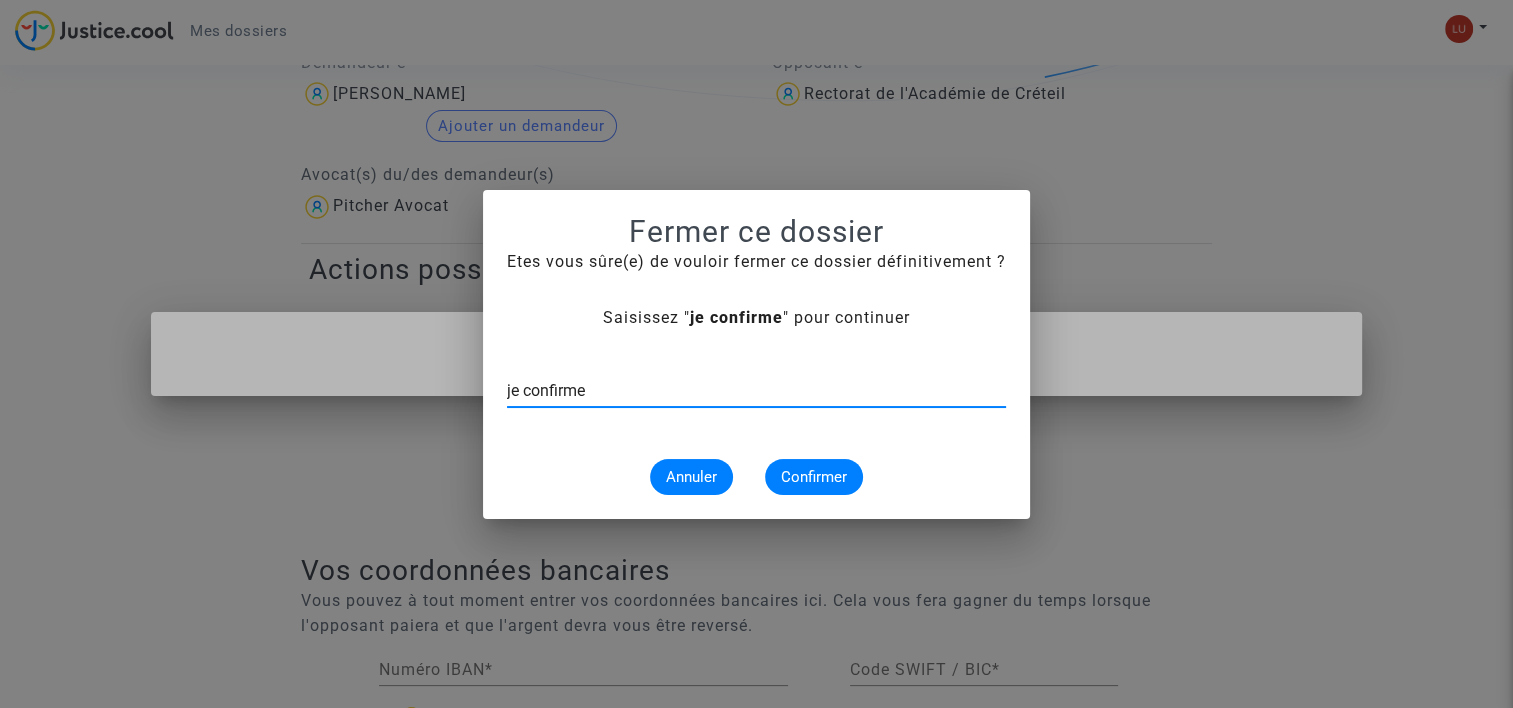 type on "je confirme" 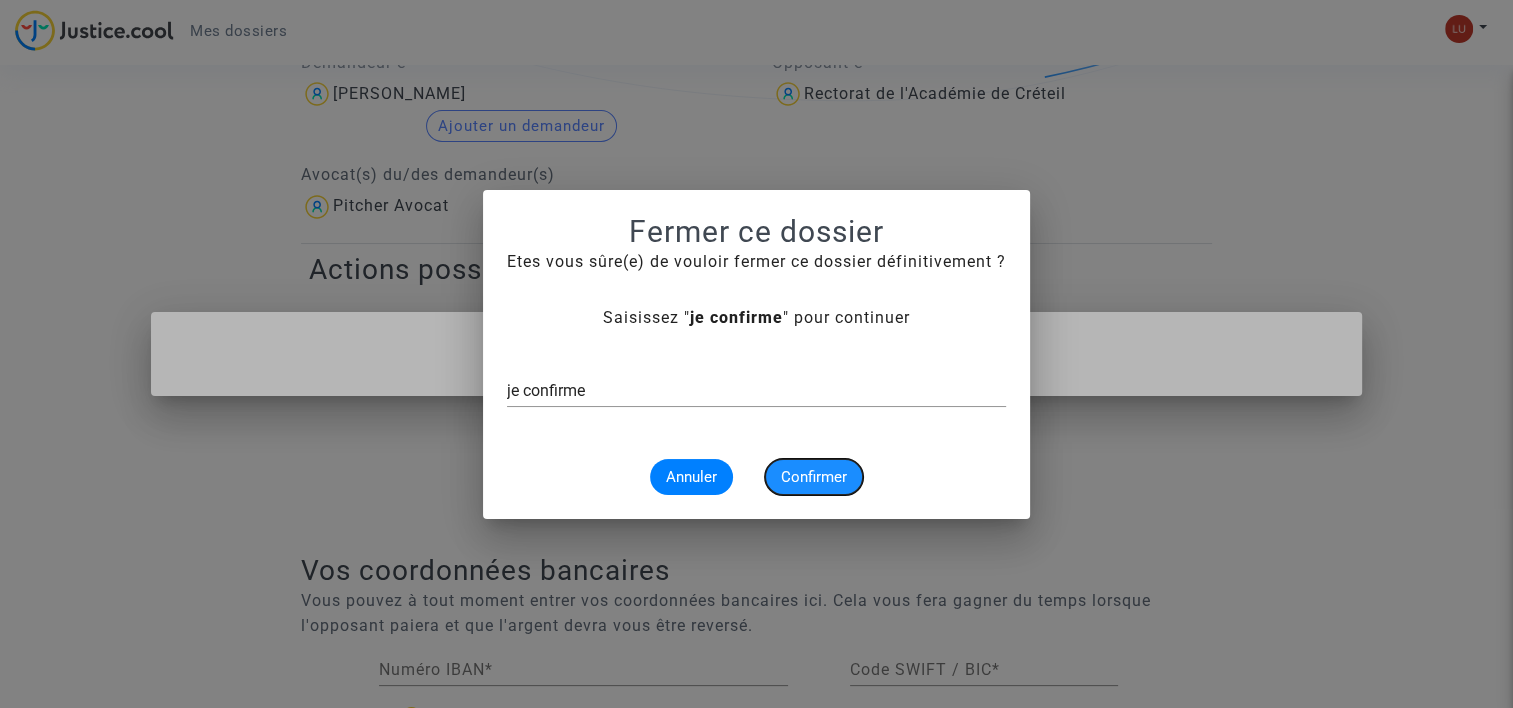 click on "Confirmer" at bounding box center [814, 477] 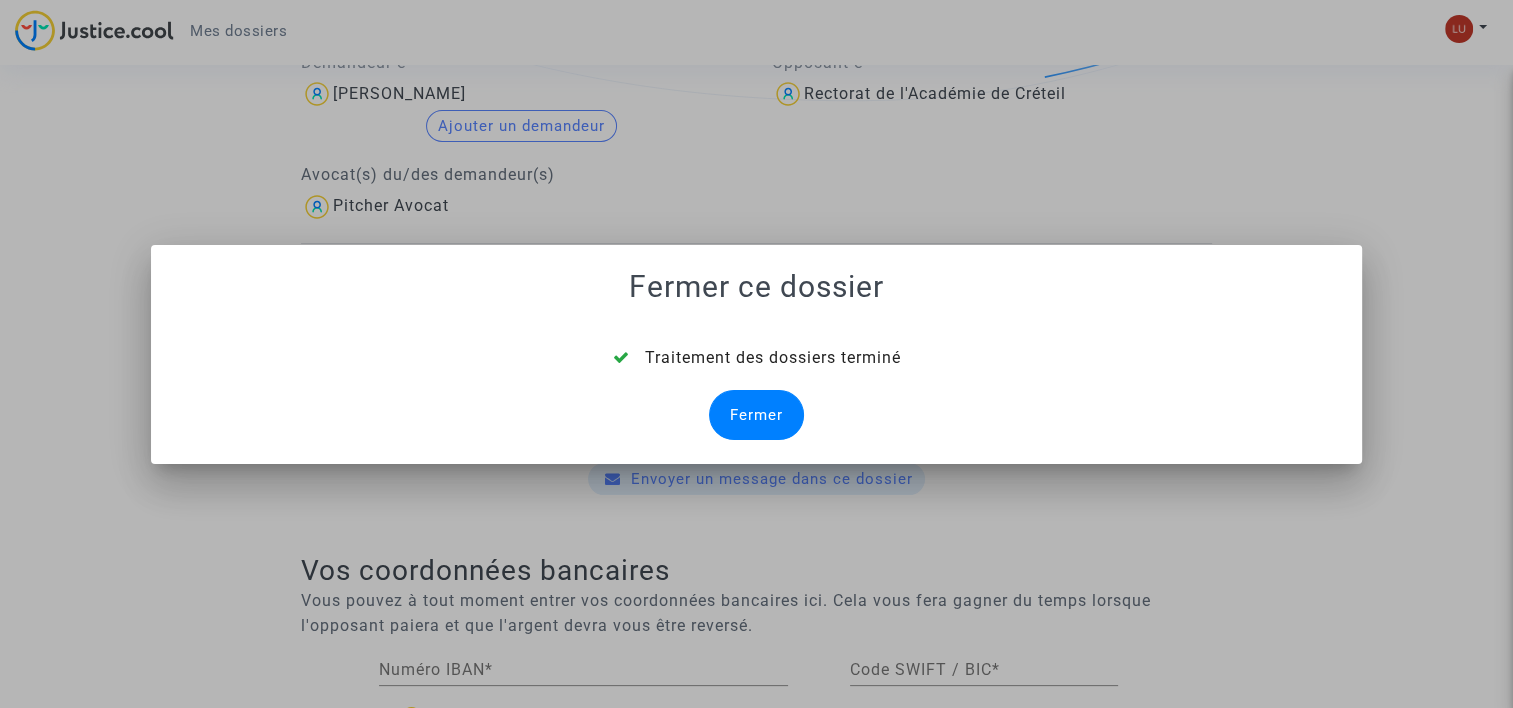 click on "Fermer" at bounding box center (756, 415) 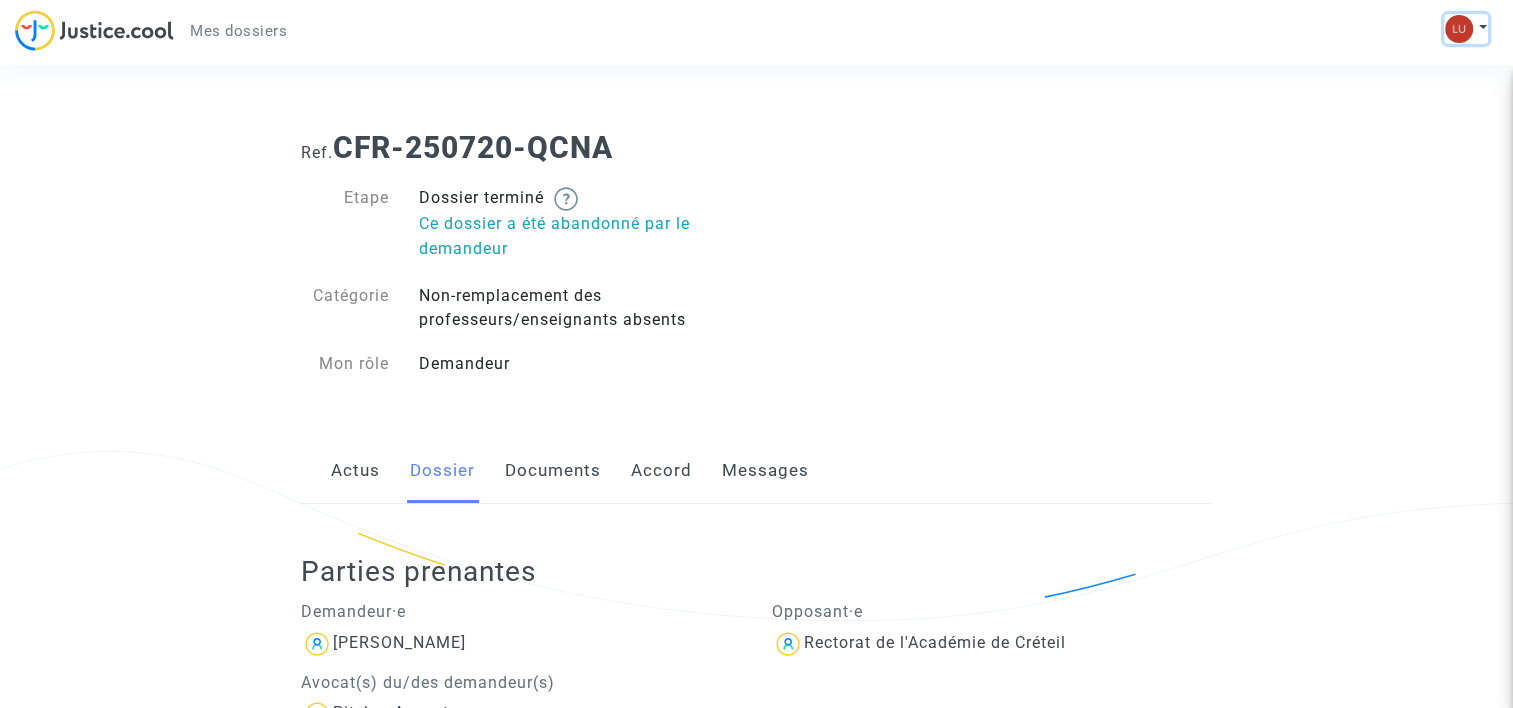 click at bounding box center [1459, 29] 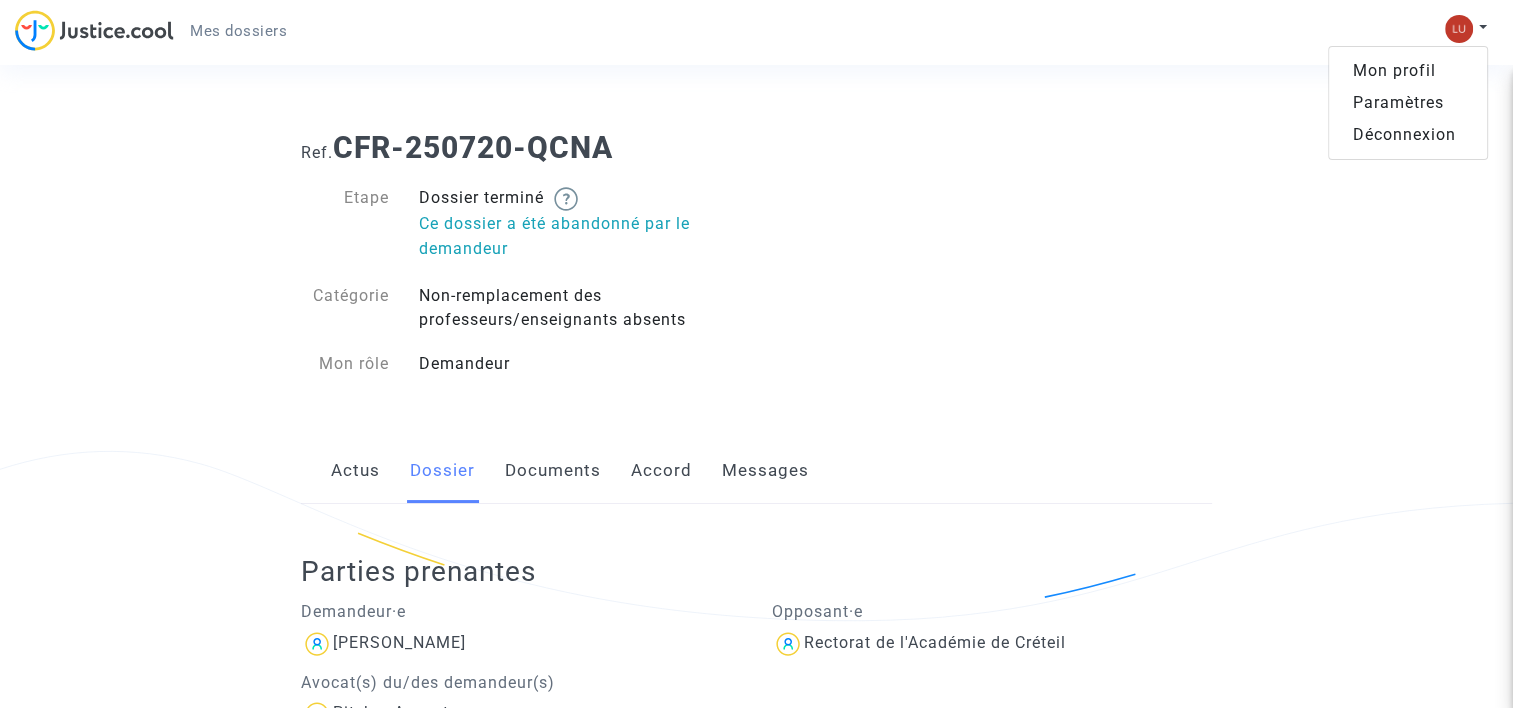 click on "Déconnexion" at bounding box center (1408, 135) 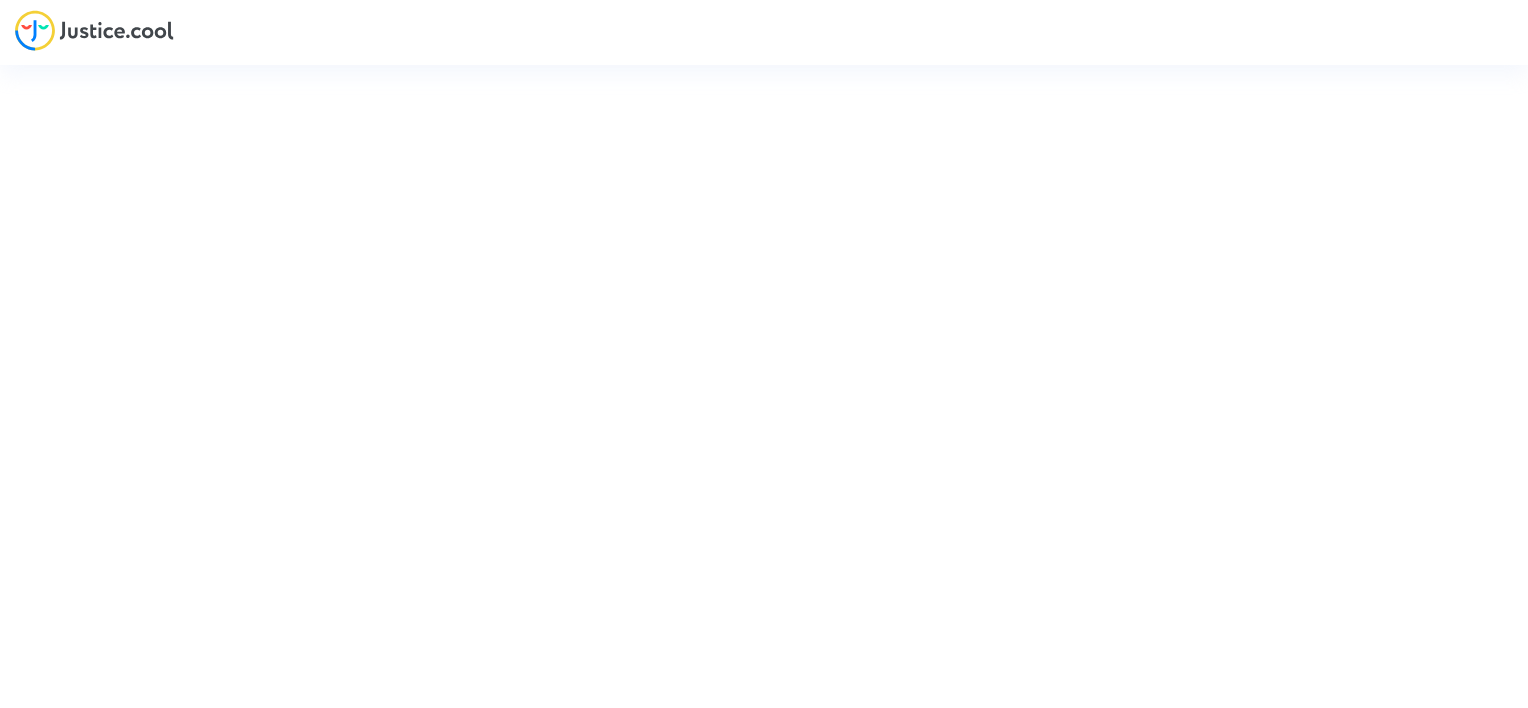 scroll, scrollTop: 0, scrollLeft: 0, axis: both 